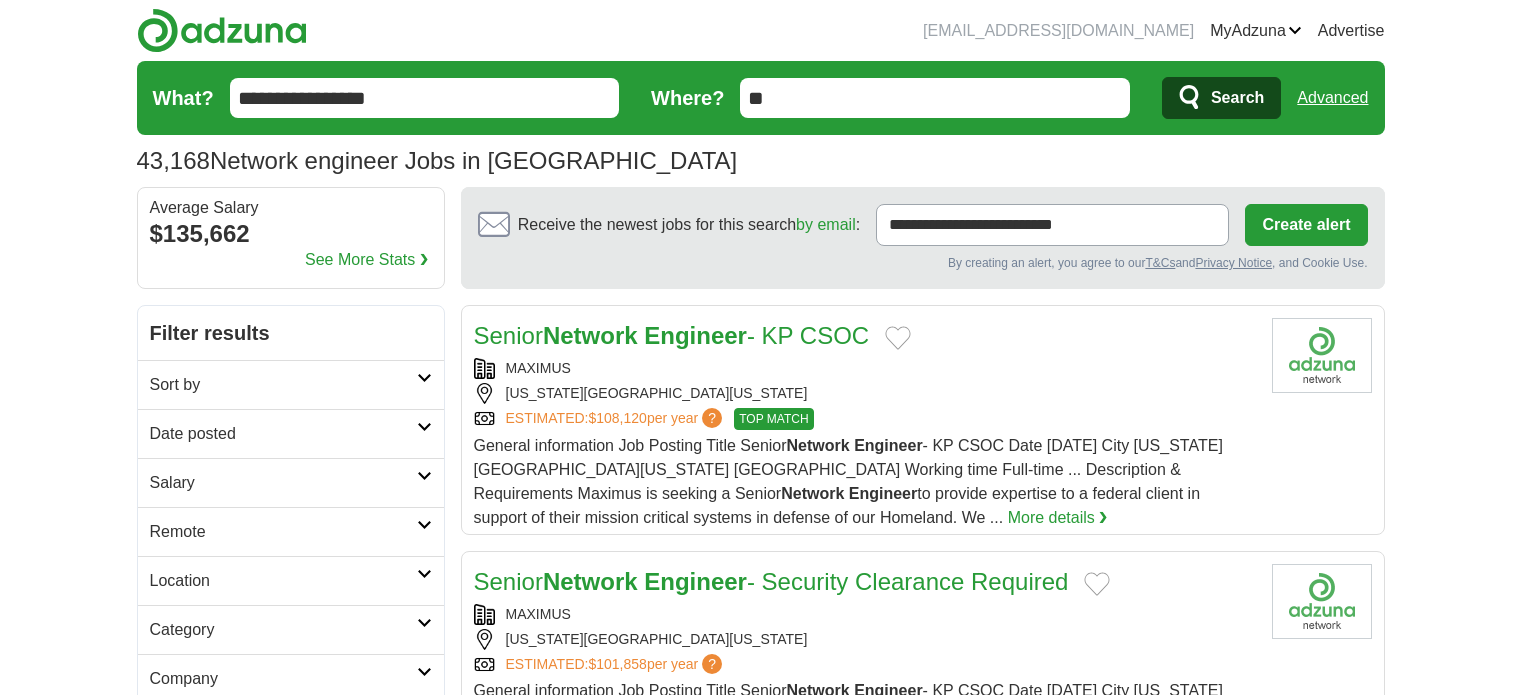 scroll, scrollTop: 0, scrollLeft: 0, axis: both 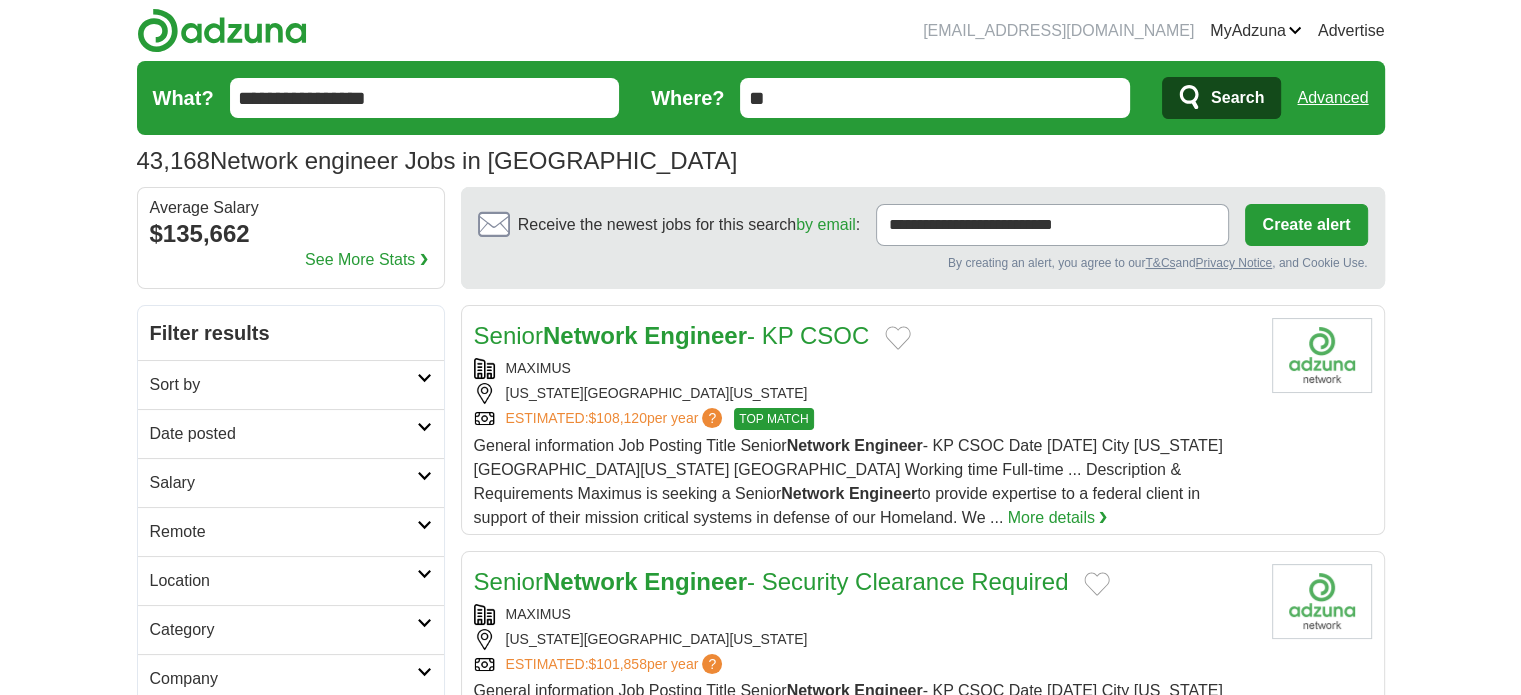 click on "Advanced" at bounding box center (1332, 98) 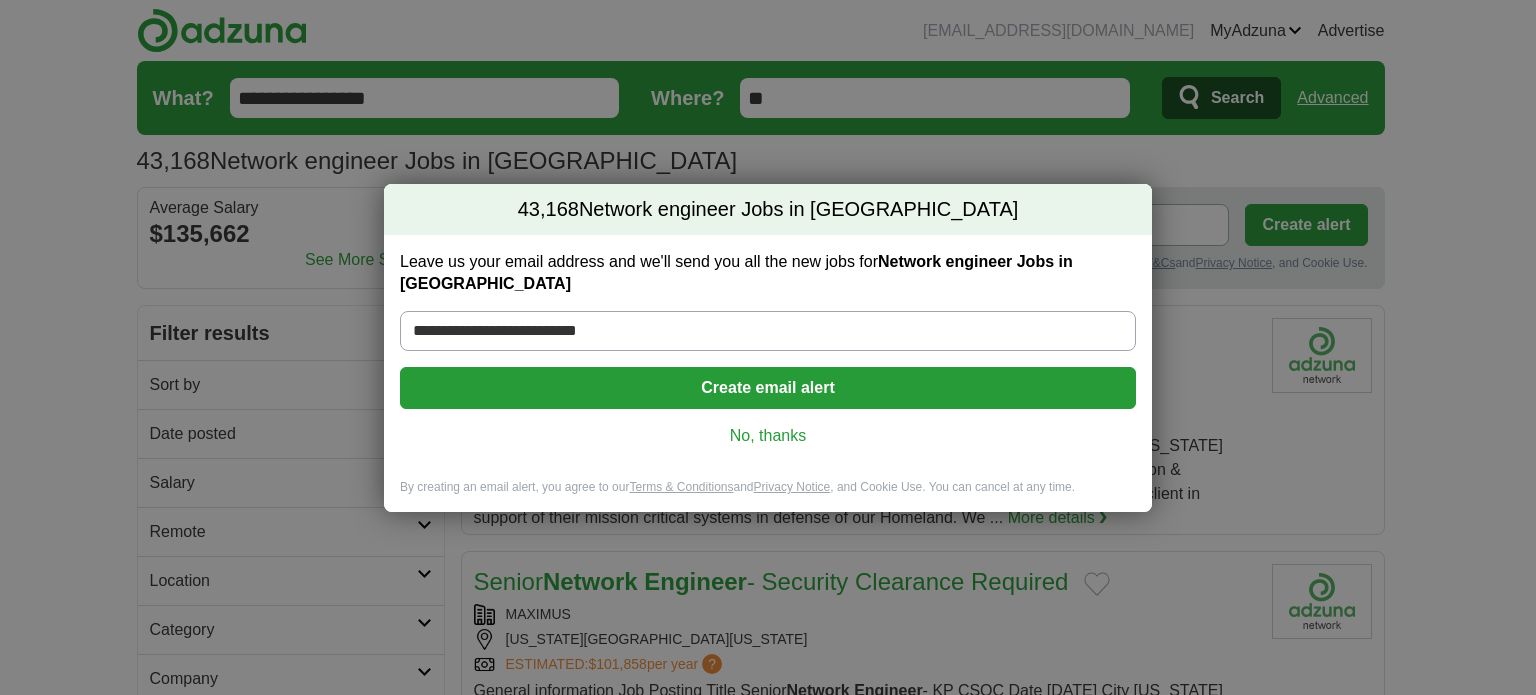scroll, scrollTop: 0, scrollLeft: 0, axis: both 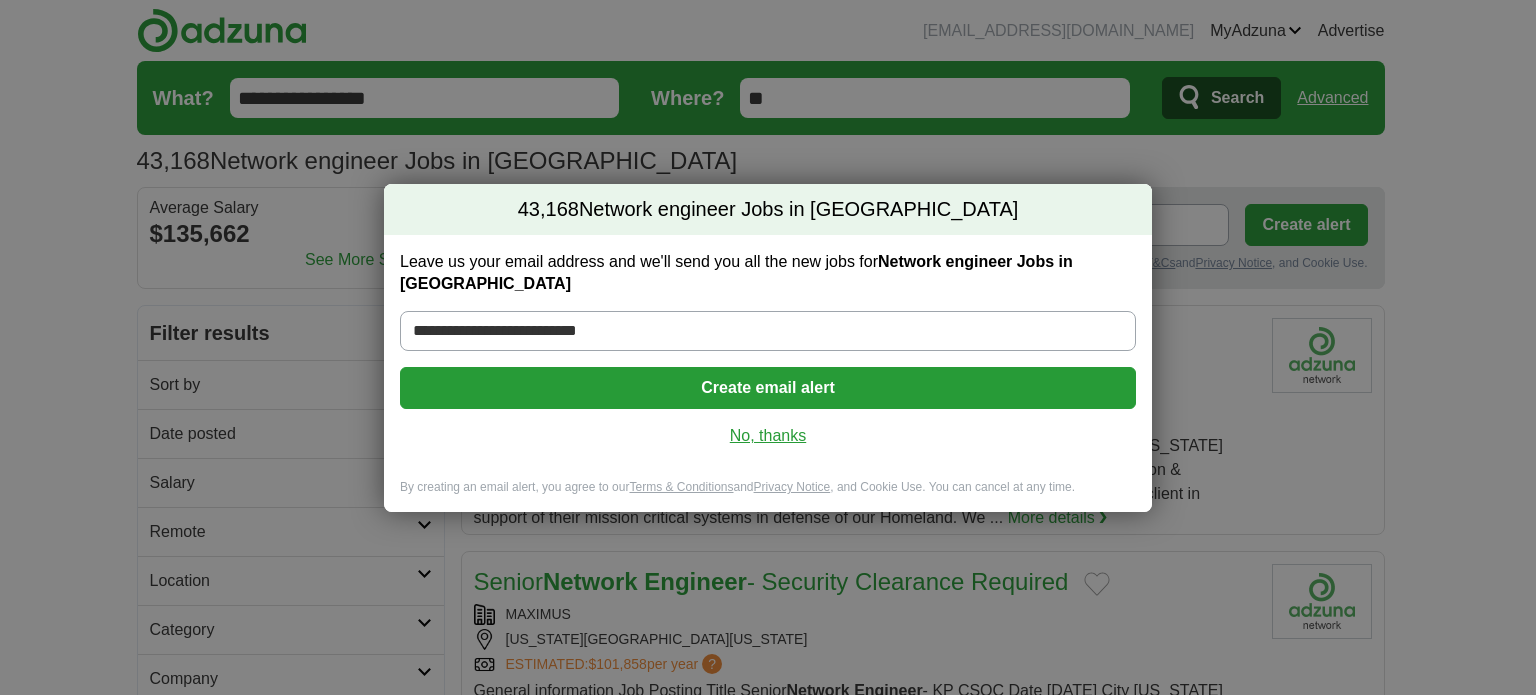 click on "No, thanks" at bounding box center (768, 436) 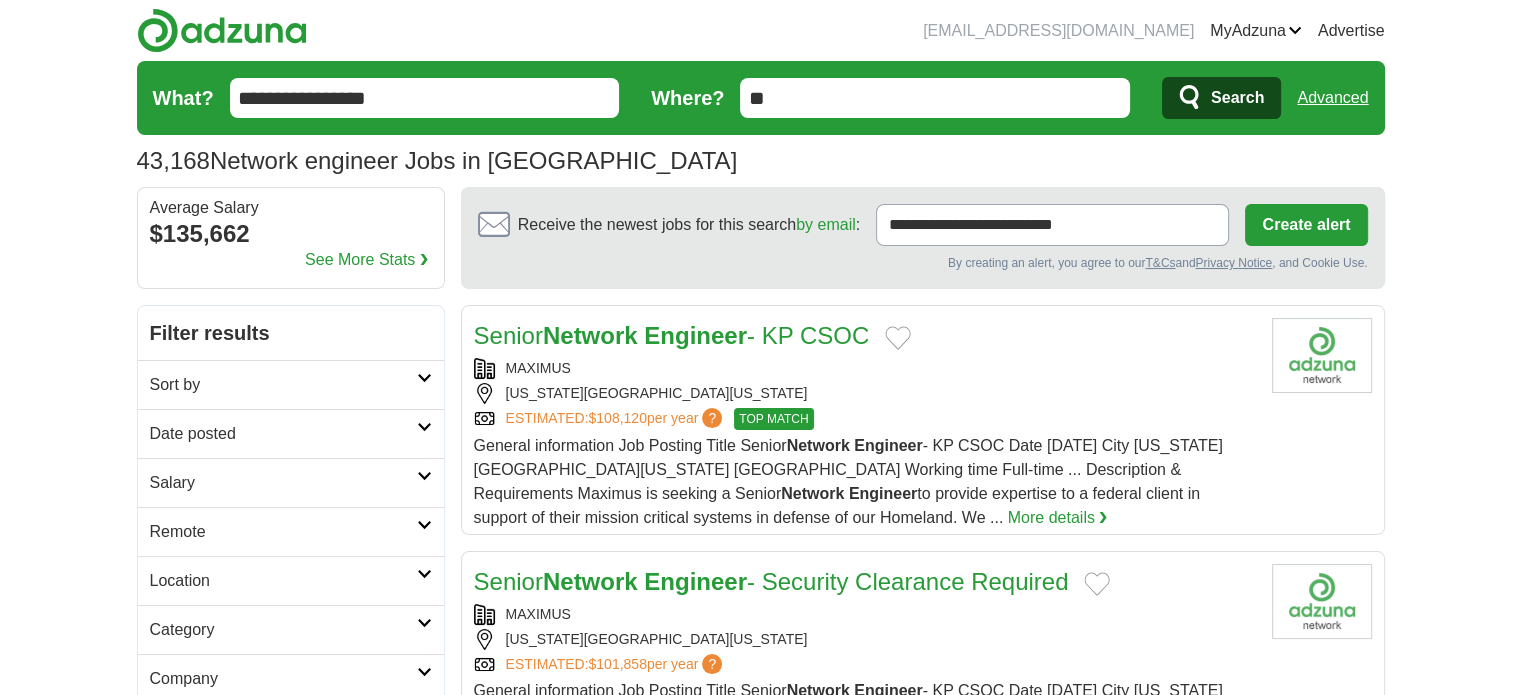 click on "Sort by" at bounding box center [283, 385] 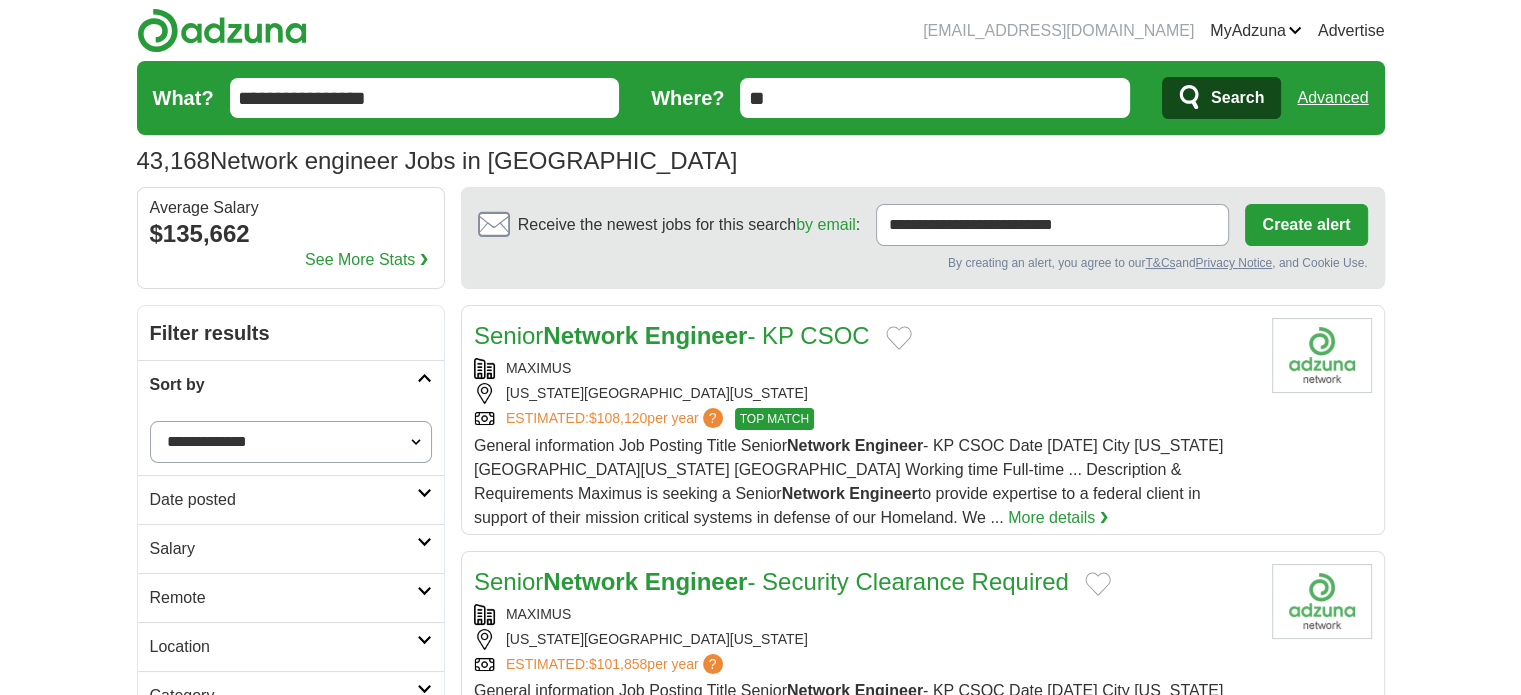 scroll, scrollTop: 160, scrollLeft: 0, axis: vertical 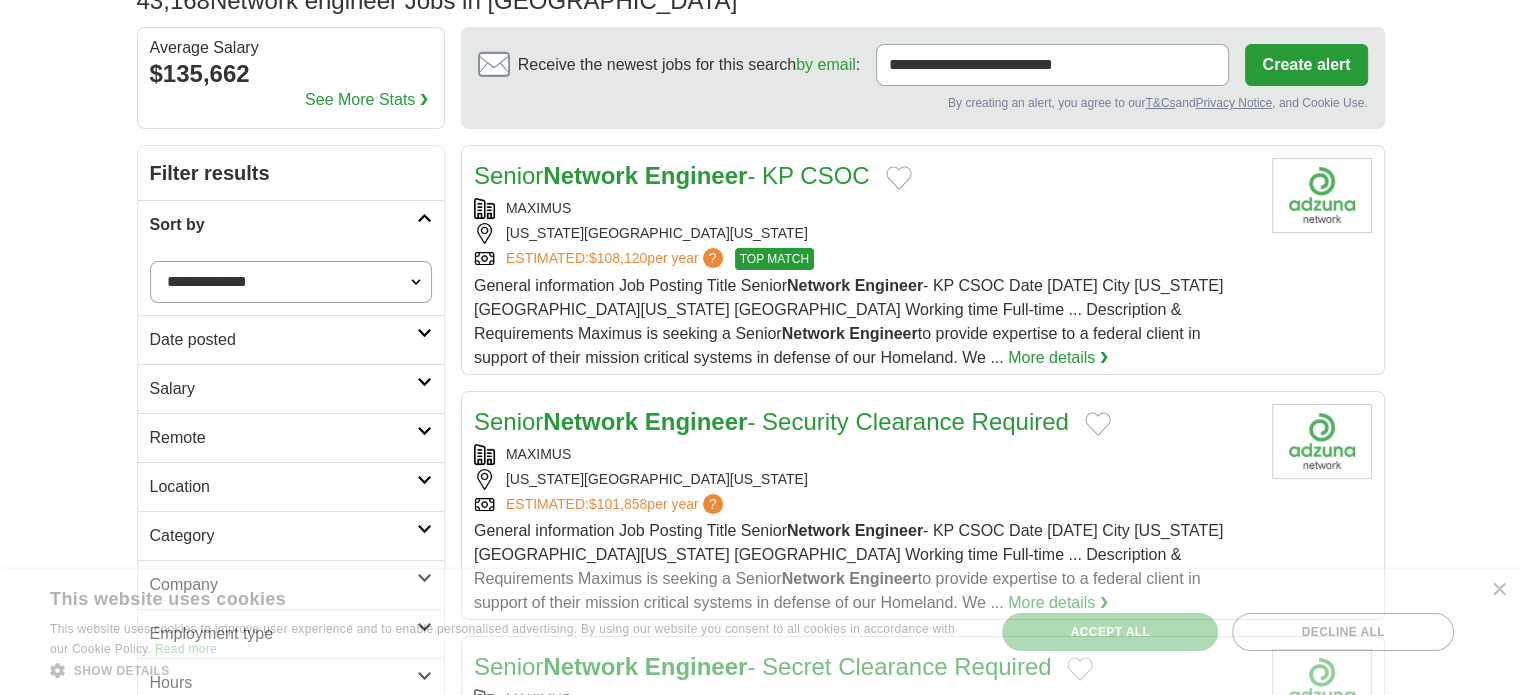 click on "**********" at bounding box center (291, 282) 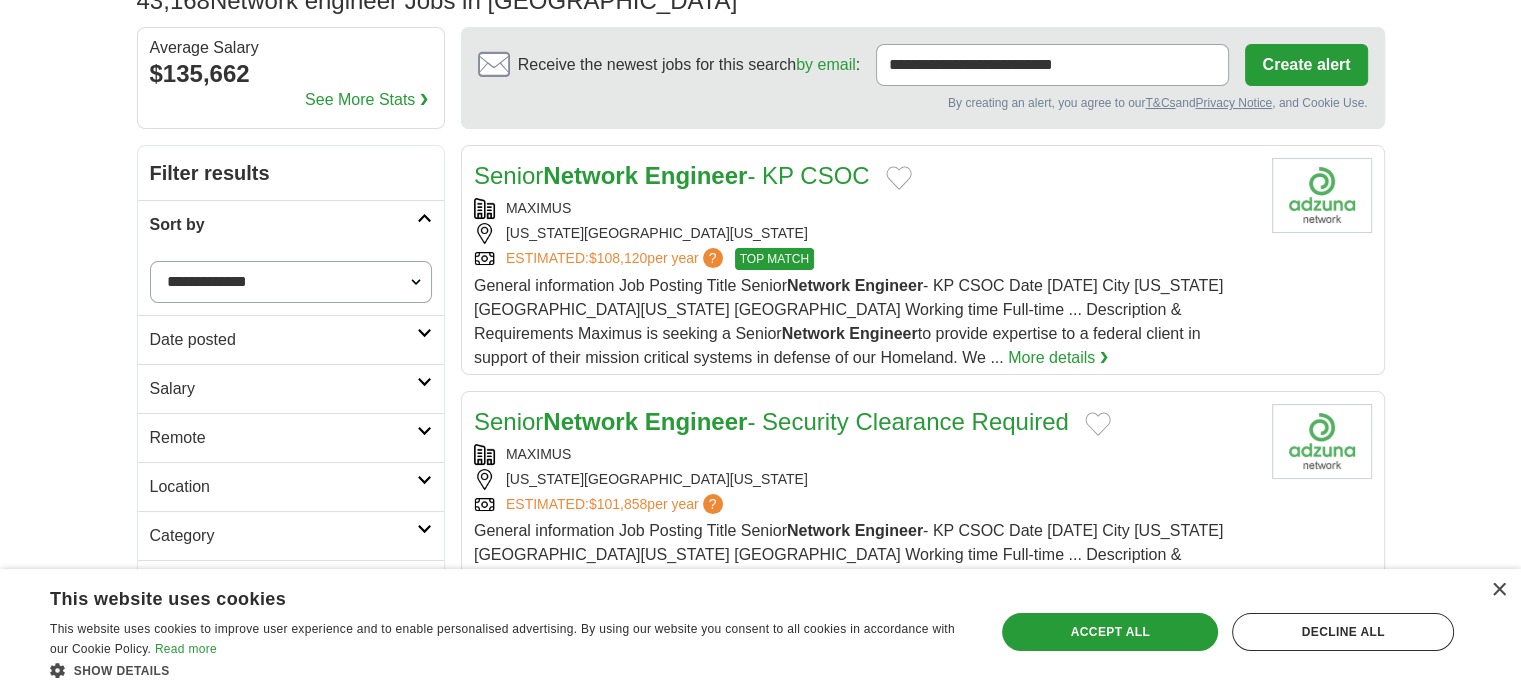 select on "**********" 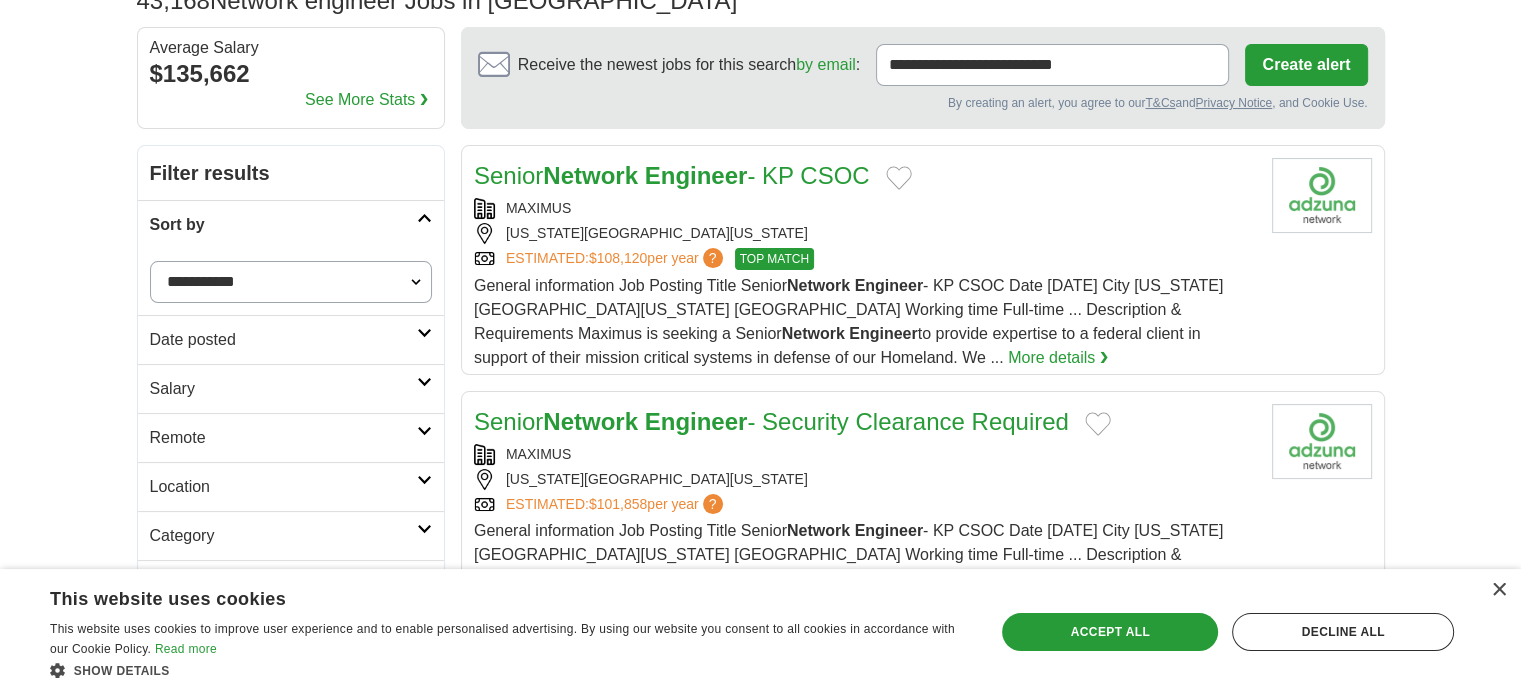 click on "**********" at bounding box center [291, 282] 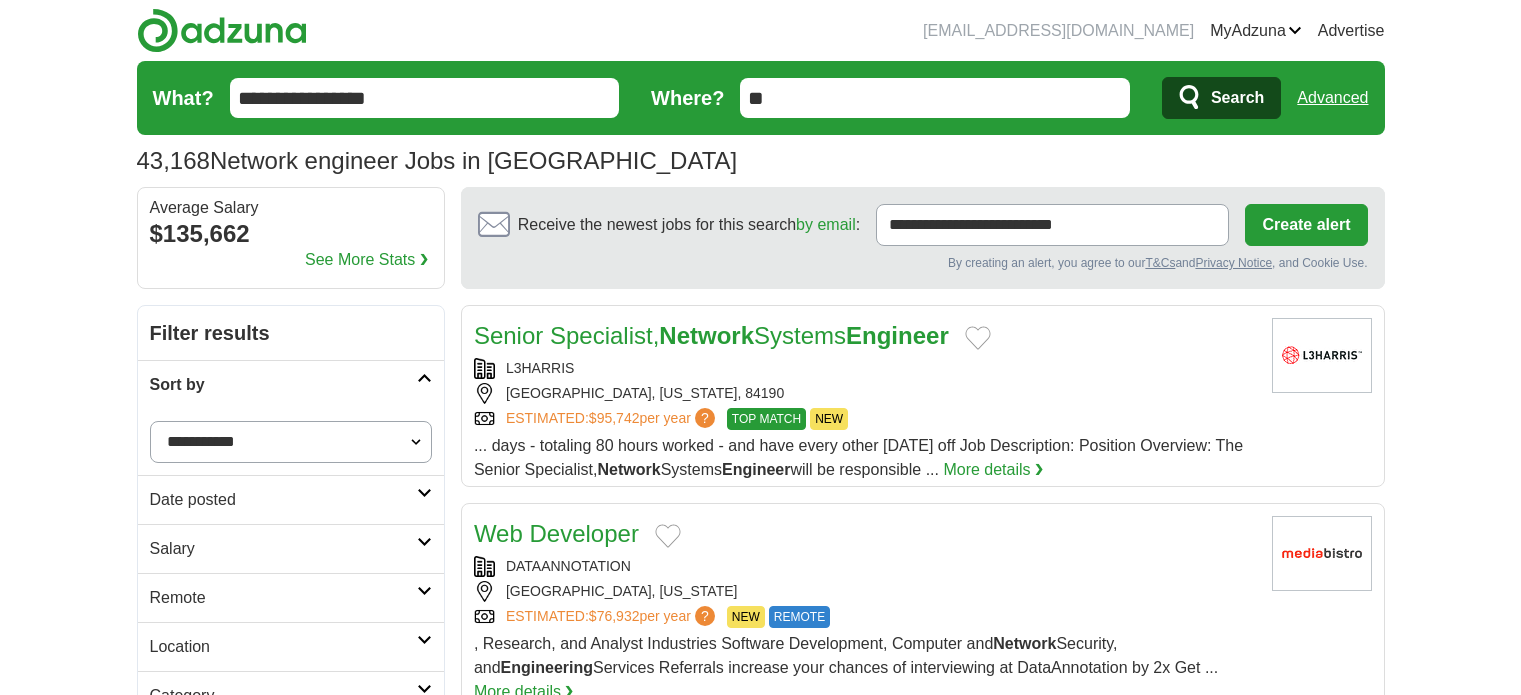 scroll, scrollTop: 0, scrollLeft: 0, axis: both 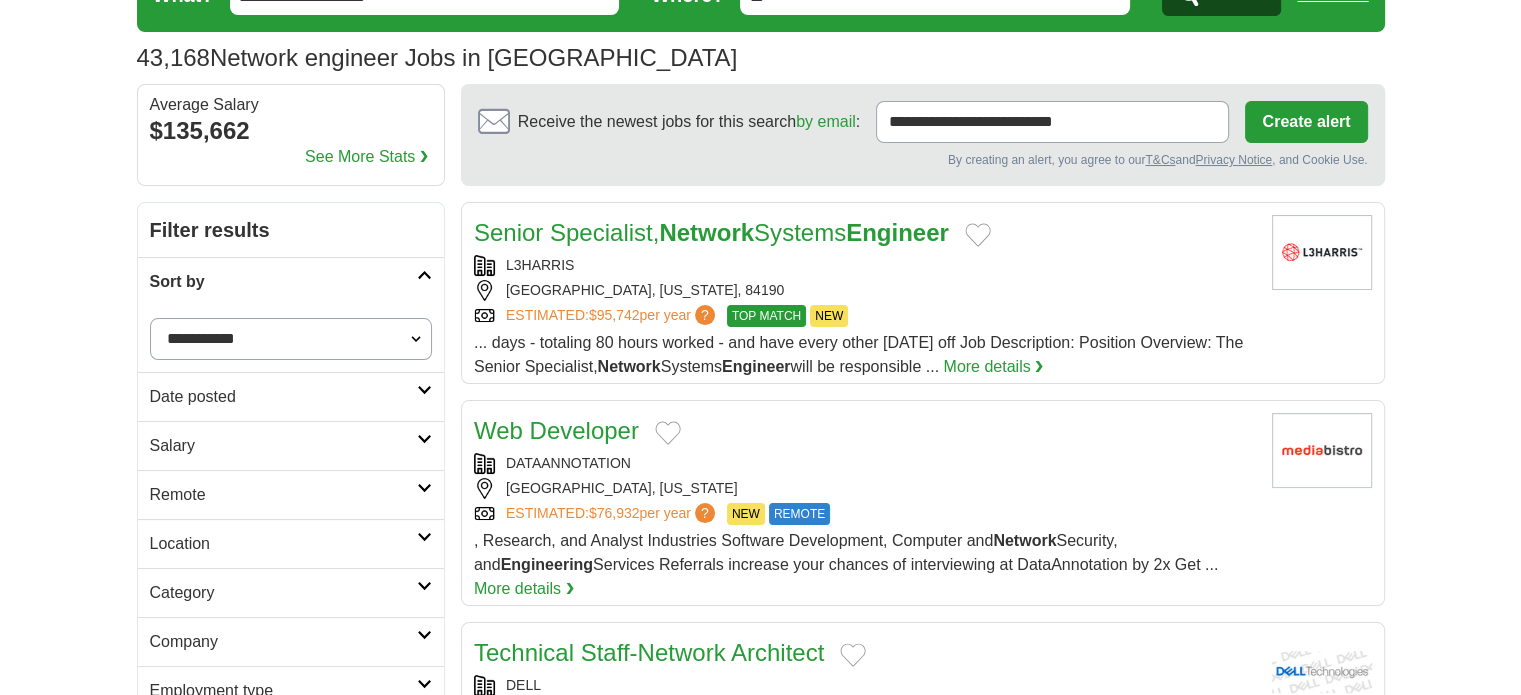 click on "Date posted" at bounding box center (283, 397) 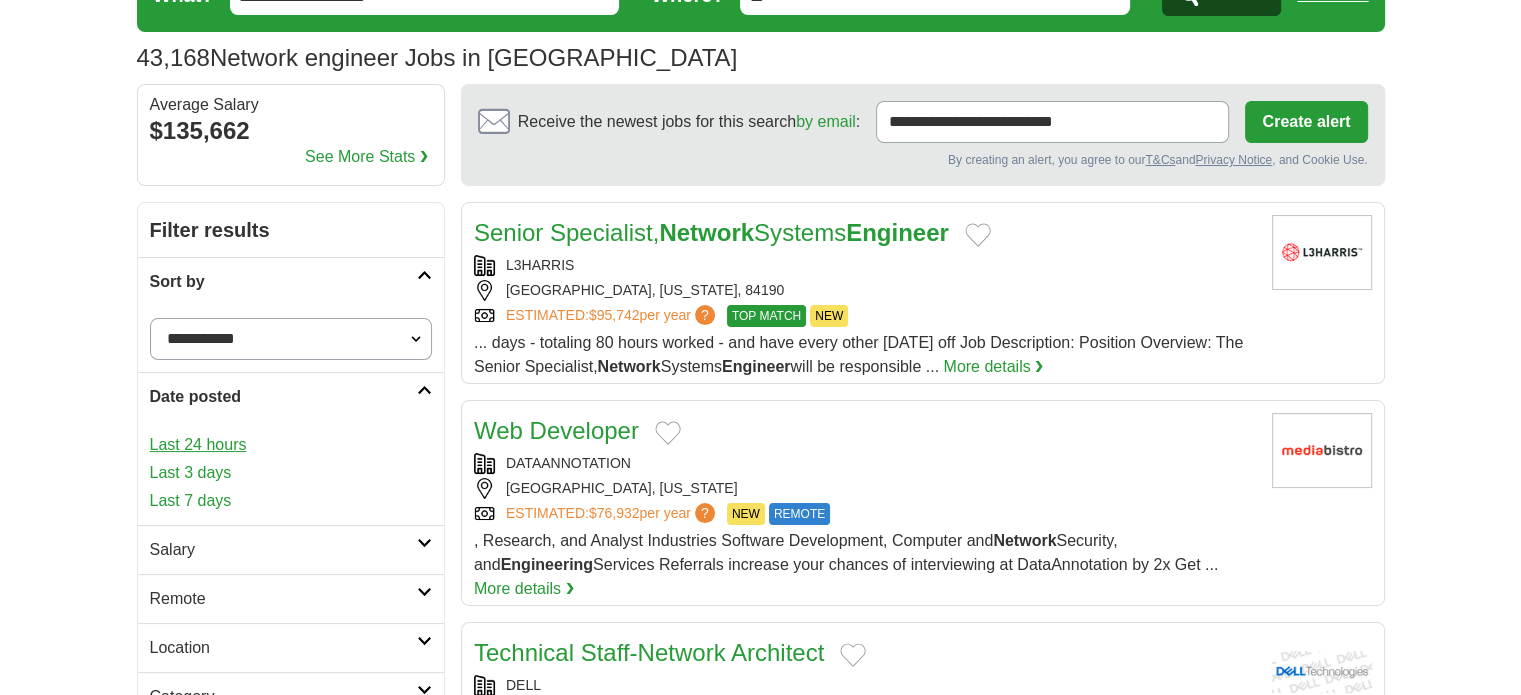 click on "Last 24 hours" at bounding box center [291, 445] 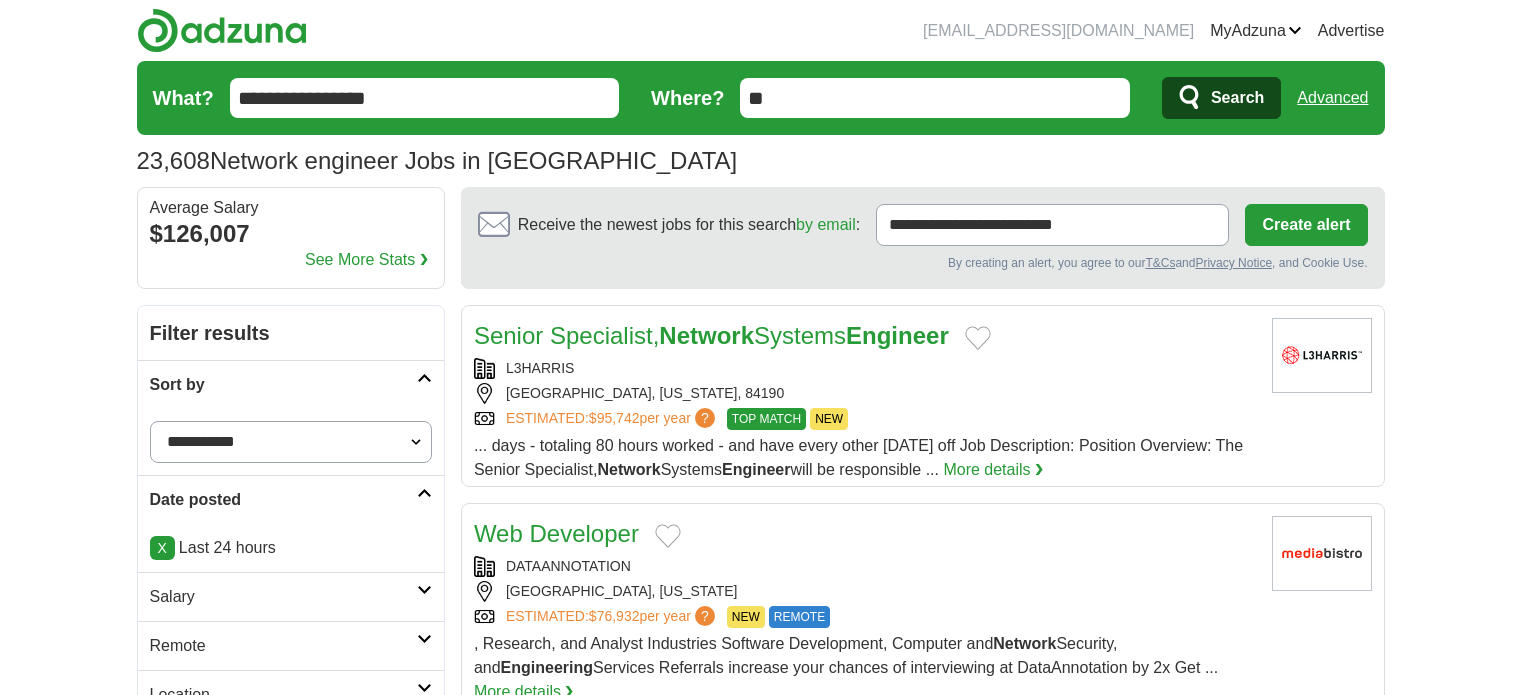 scroll, scrollTop: 0, scrollLeft: 0, axis: both 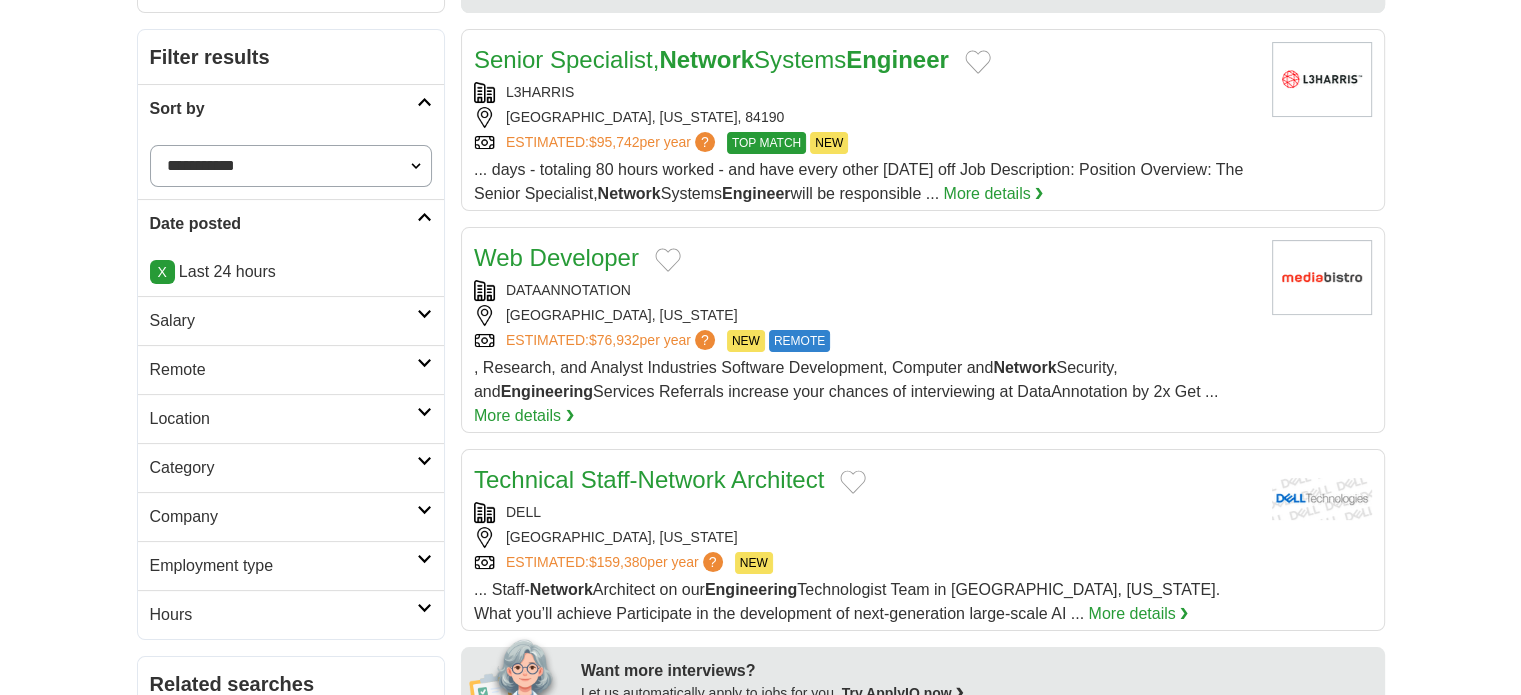 click on "Salary" at bounding box center (283, 321) 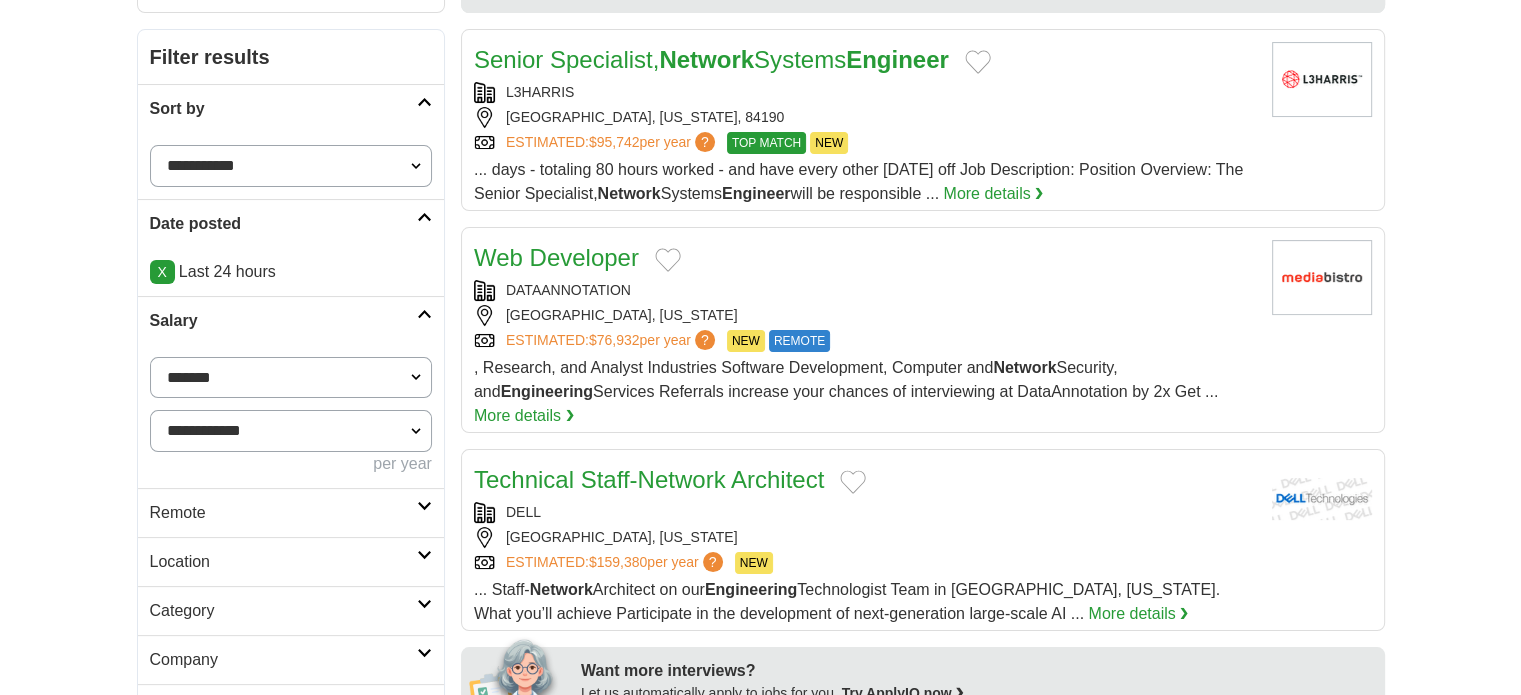 click on "Salary" at bounding box center (283, 321) 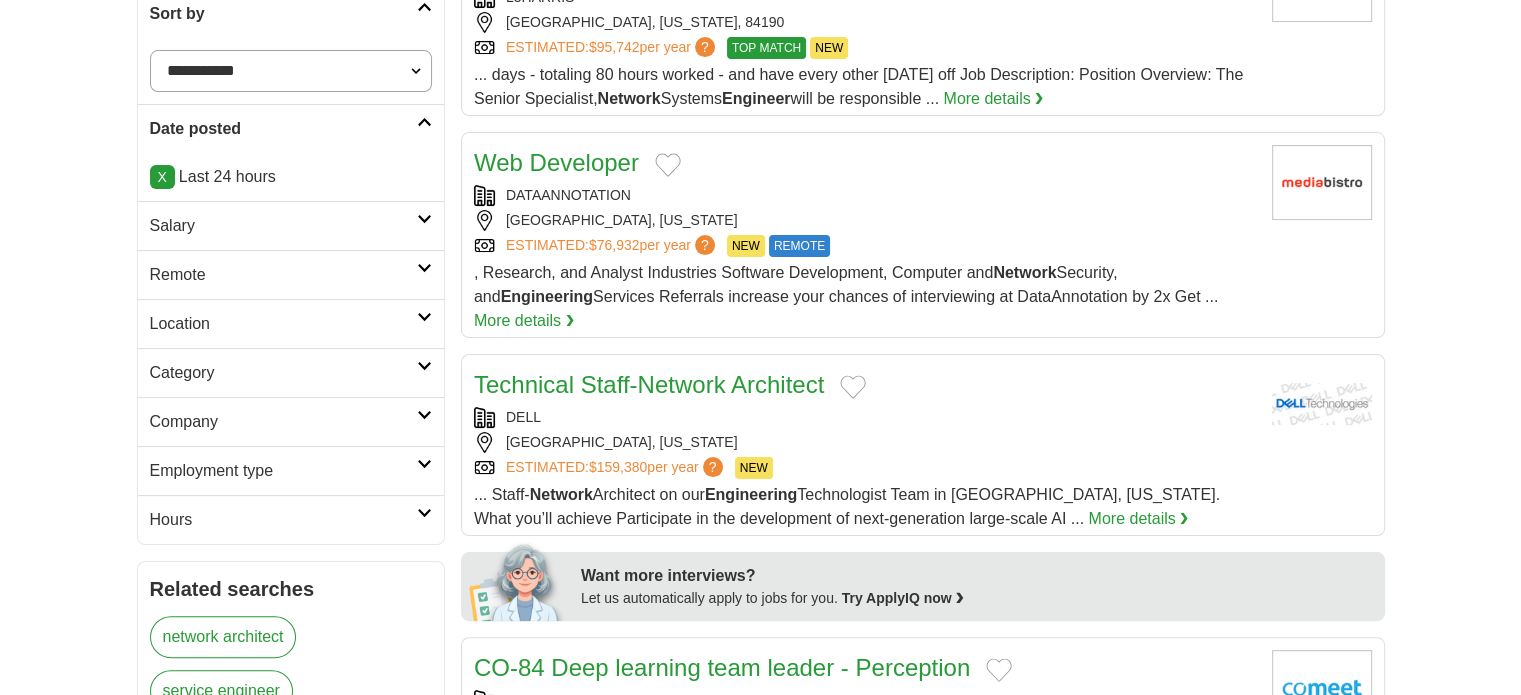 scroll, scrollTop: 372, scrollLeft: 0, axis: vertical 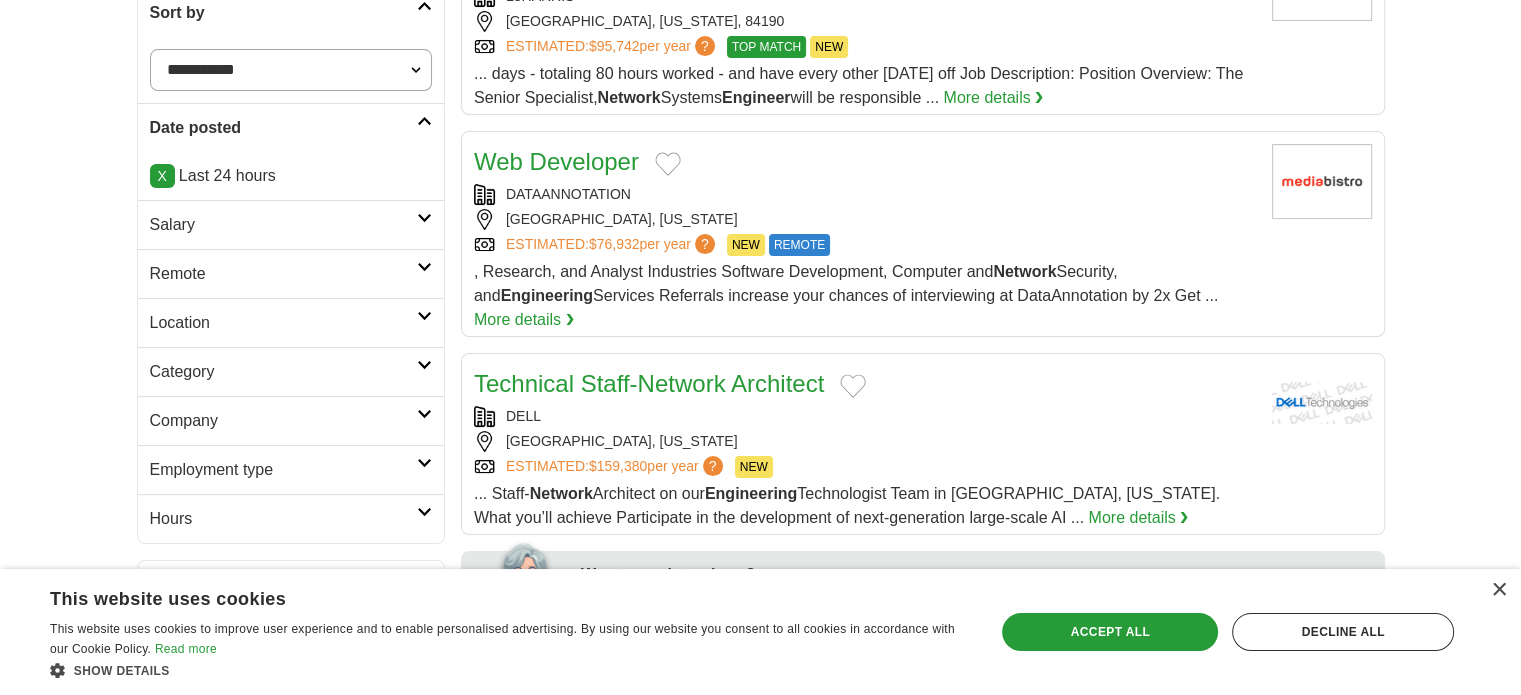 click on "Category" at bounding box center (283, 372) 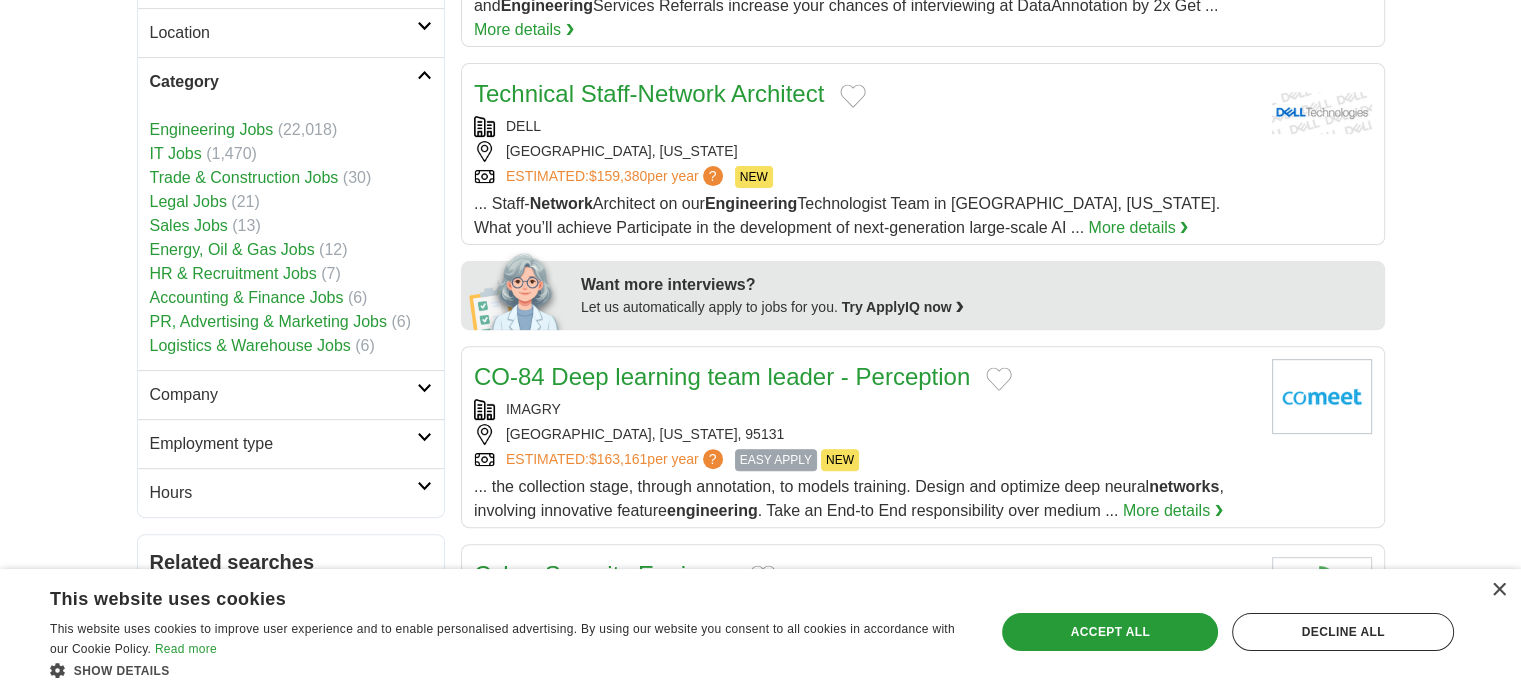 scroll, scrollTop: 663, scrollLeft: 0, axis: vertical 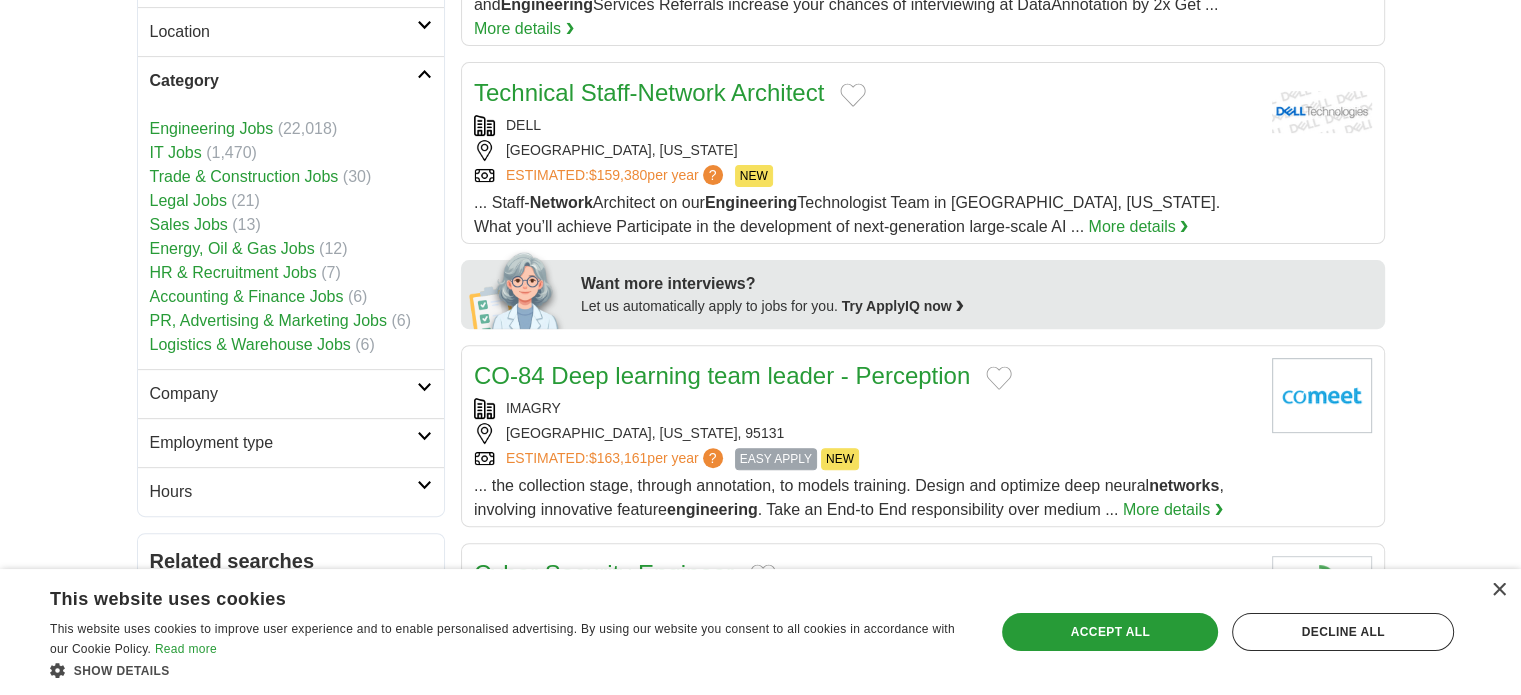 click on "Company" at bounding box center [291, 393] 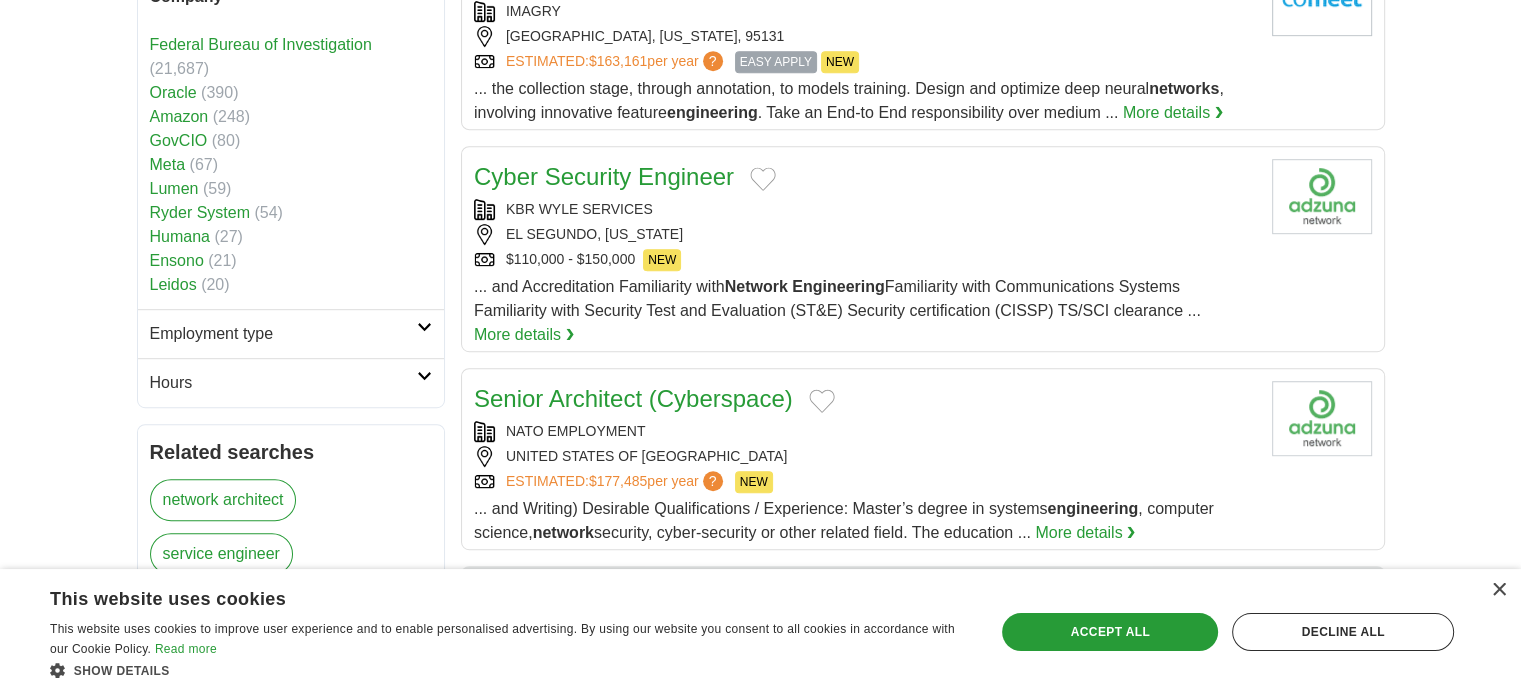 scroll, scrollTop: 1062, scrollLeft: 0, axis: vertical 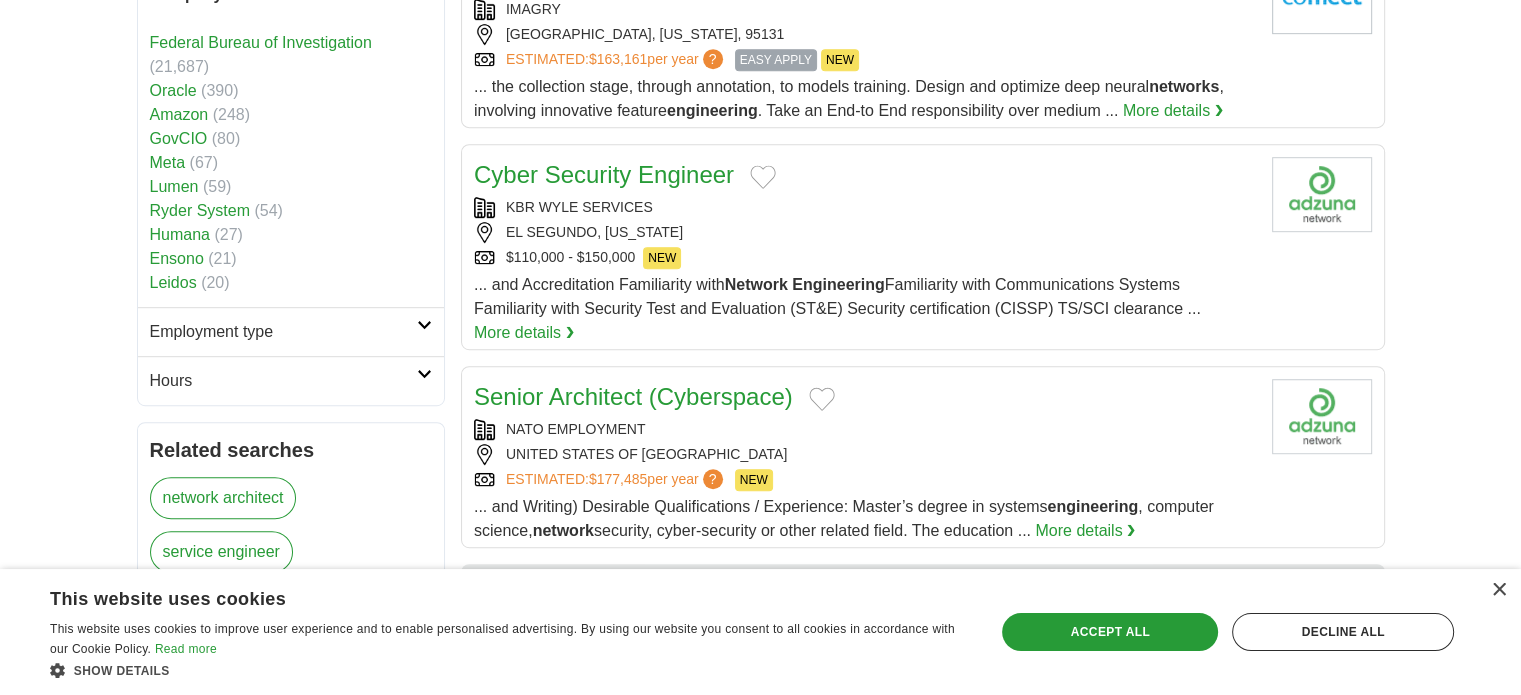 click on "Employment type" at bounding box center [283, 332] 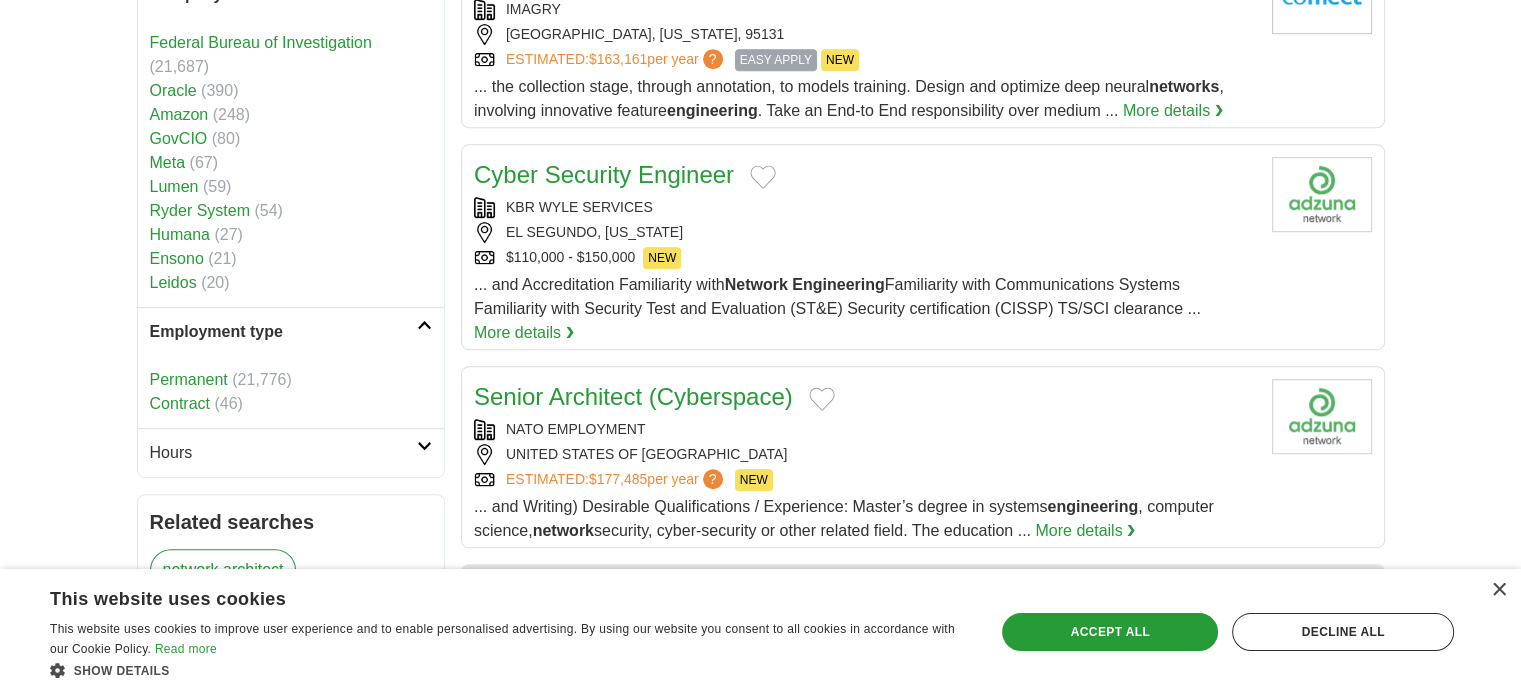 scroll, scrollTop: 1230, scrollLeft: 0, axis: vertical 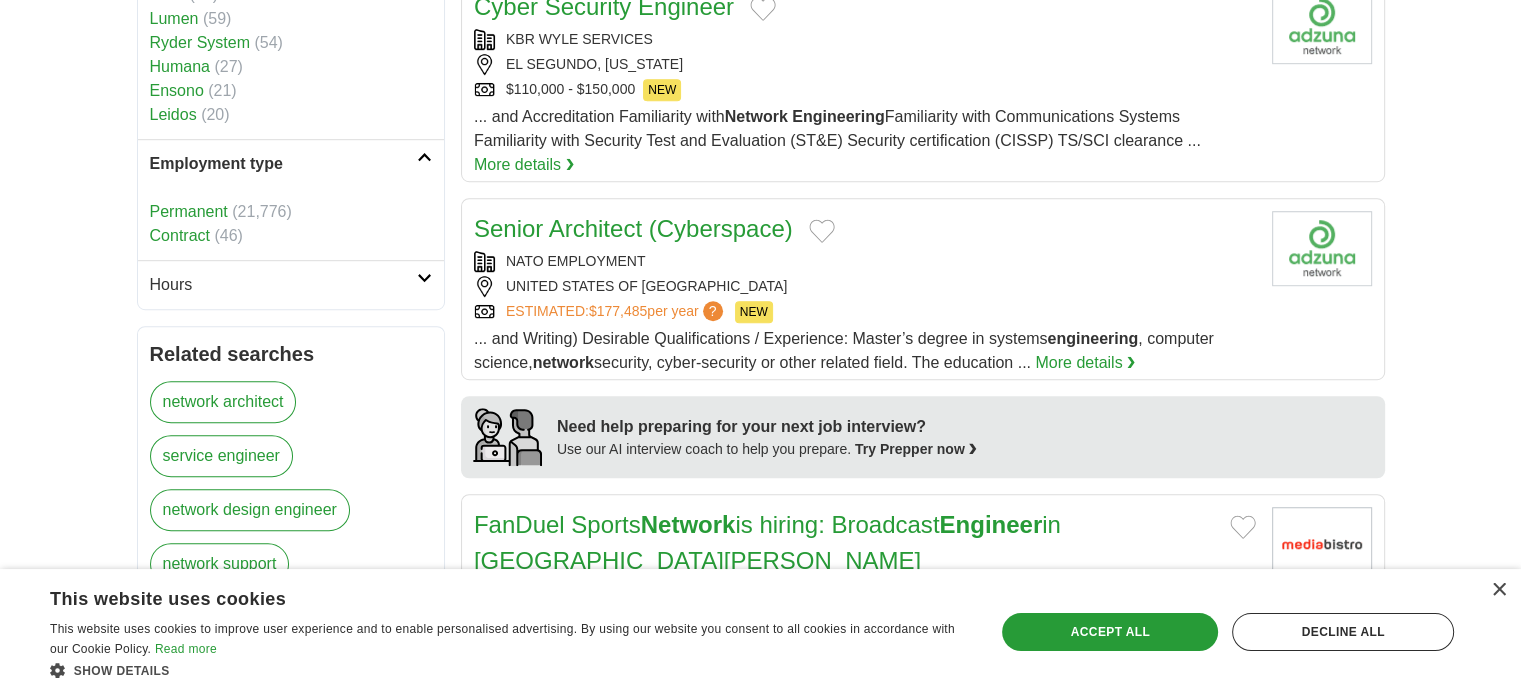 click on "Hours" at bounding box center [291, 284] 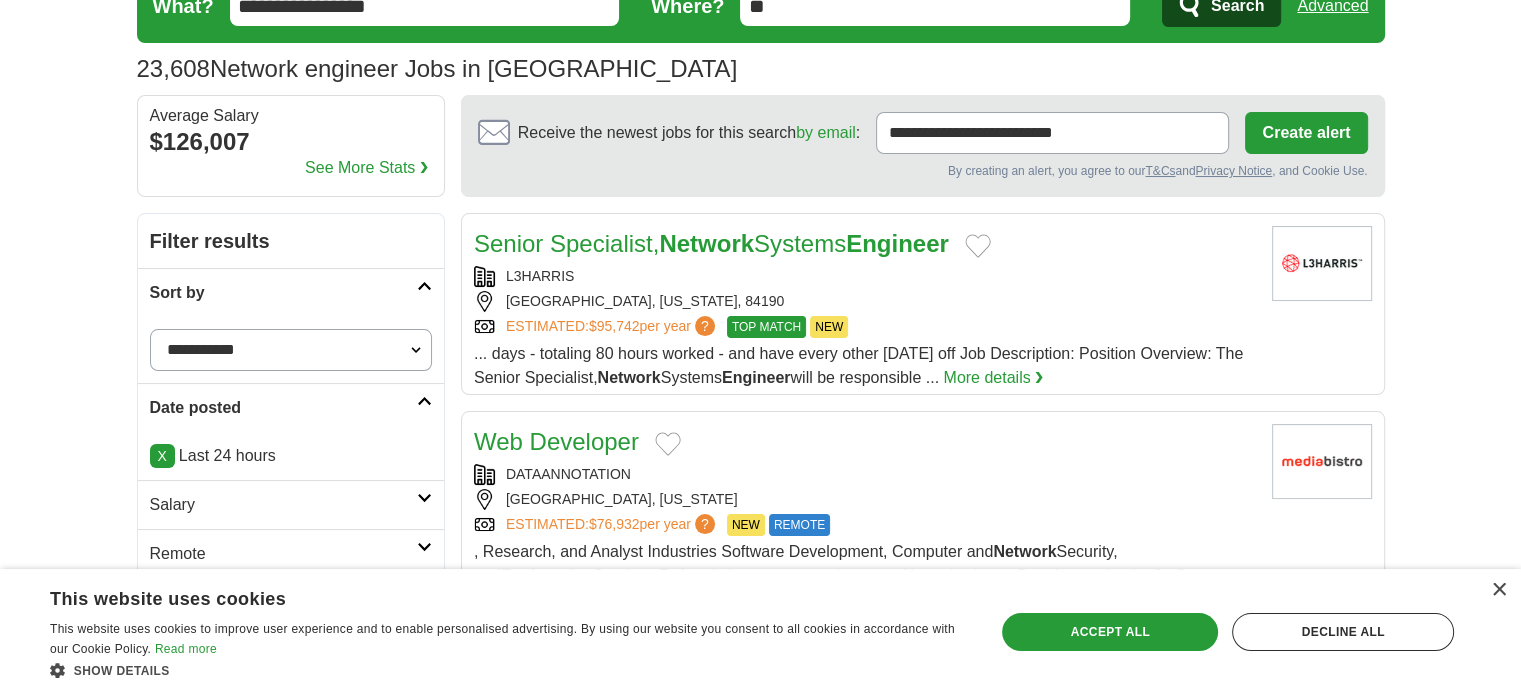 scroll, scrollTop: 0, scrollLeft: 0, axis: both 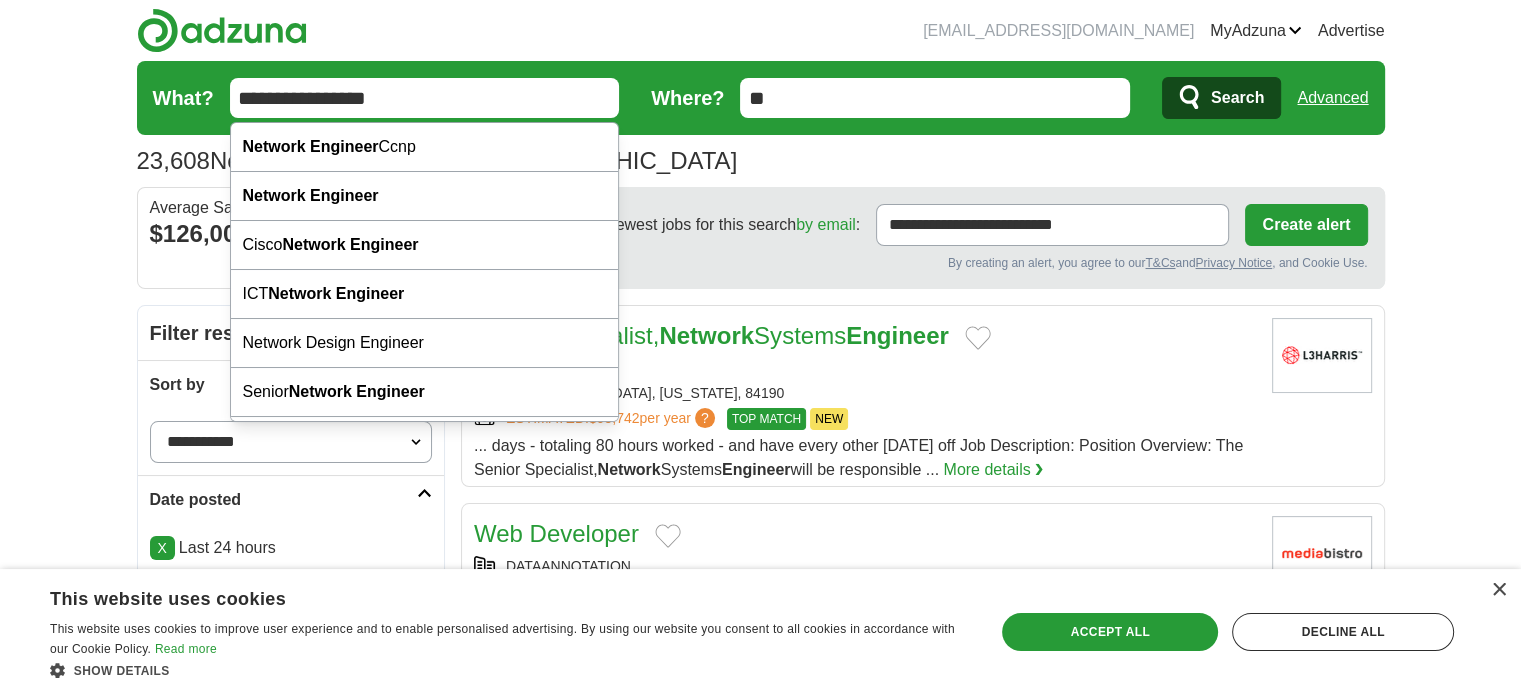 click on "**********" at bounding box center [425, 98] 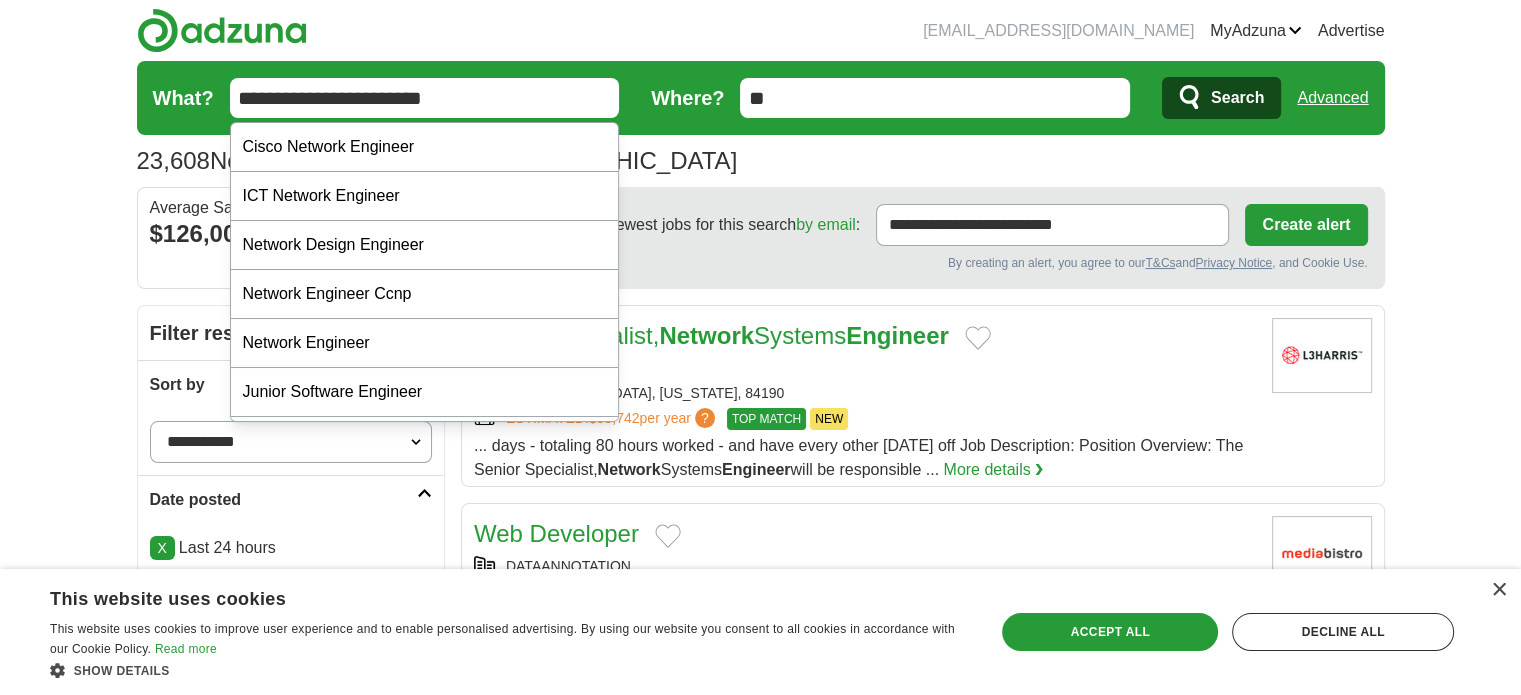 type on "**********" 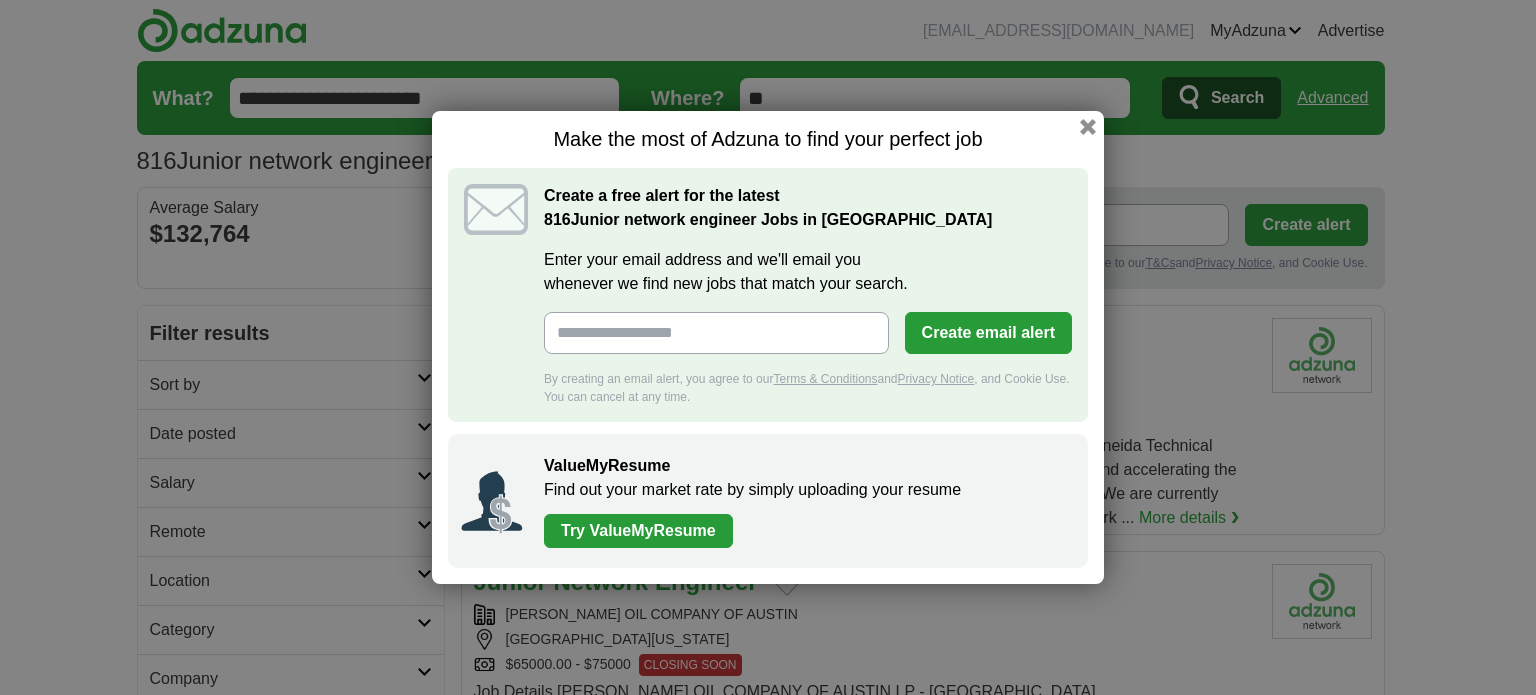 scroll, scrollTop: 0, scrollLeft: 0, axis: both 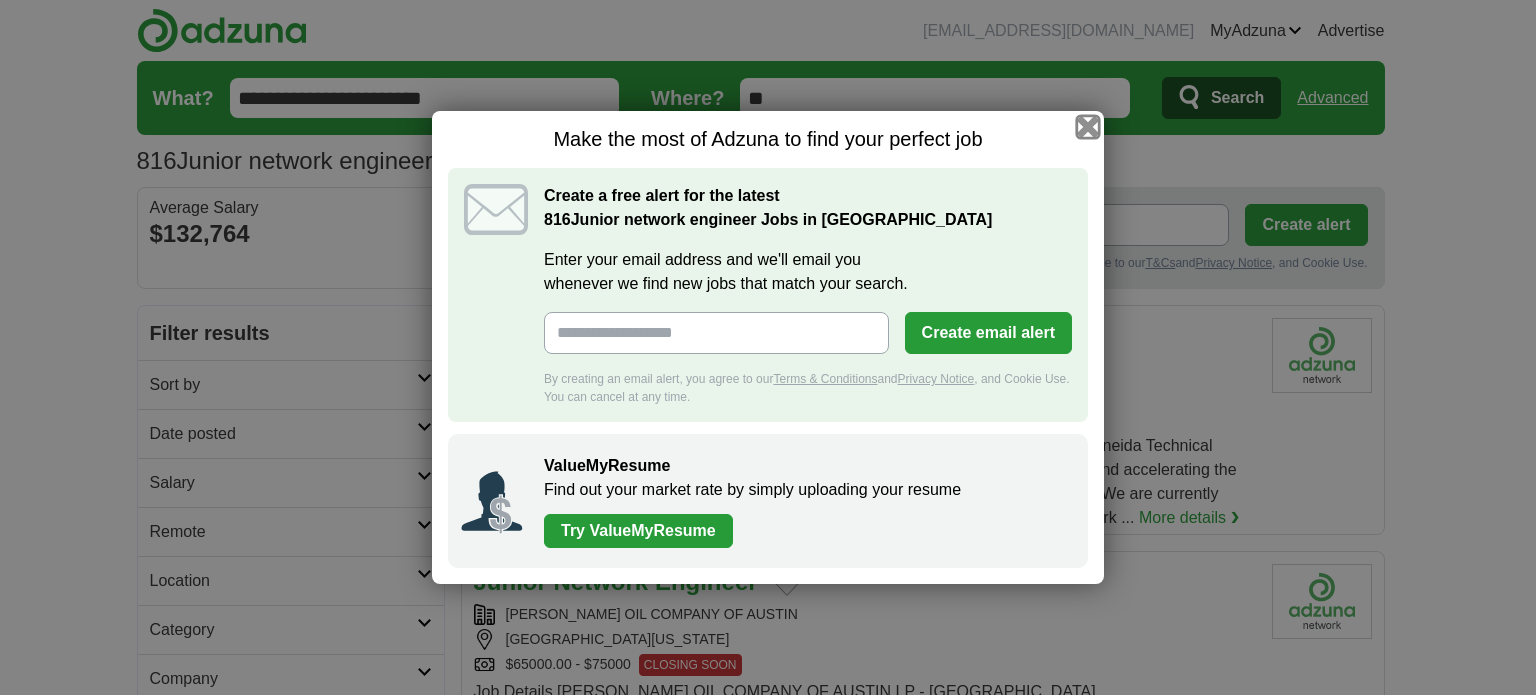 click at bounding box center (1088, 127) 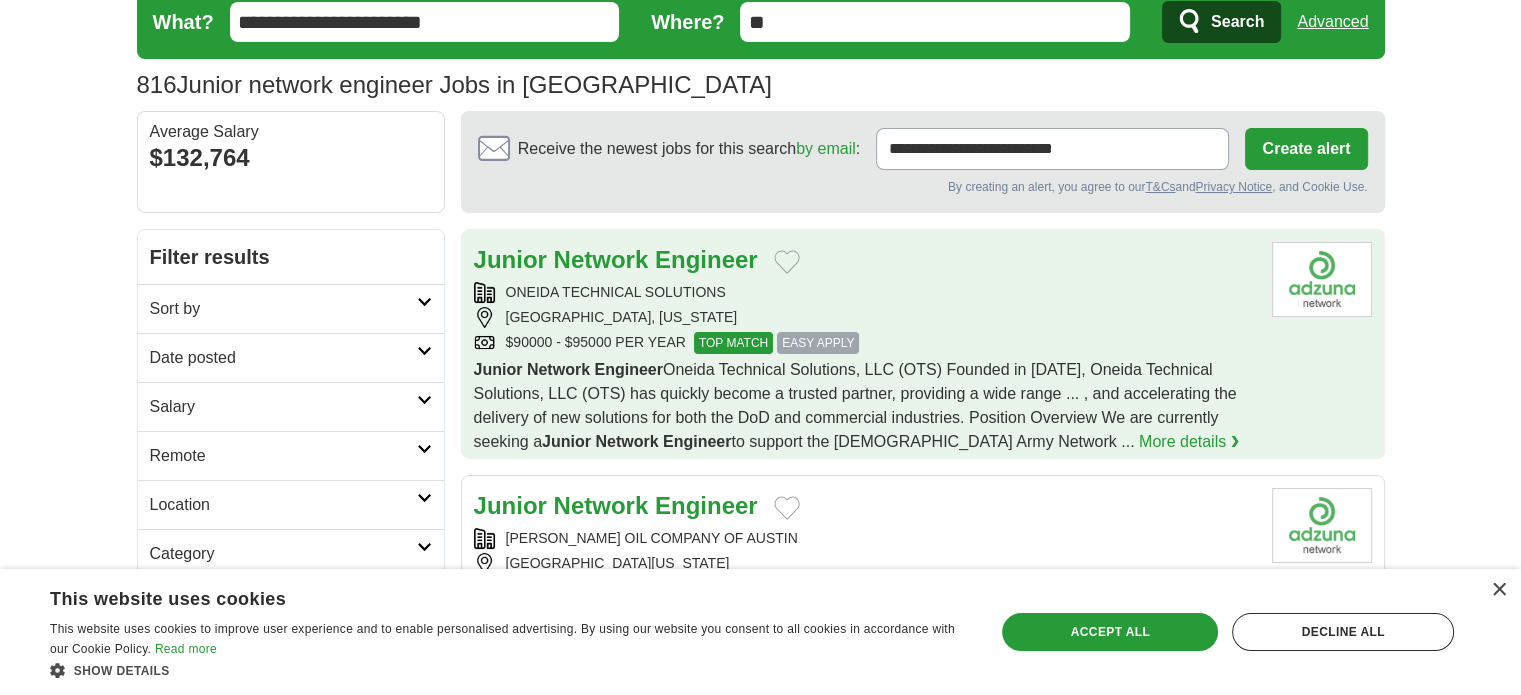 scroll, scrollTop: 186, scrollLeft: 0, axis: vertical 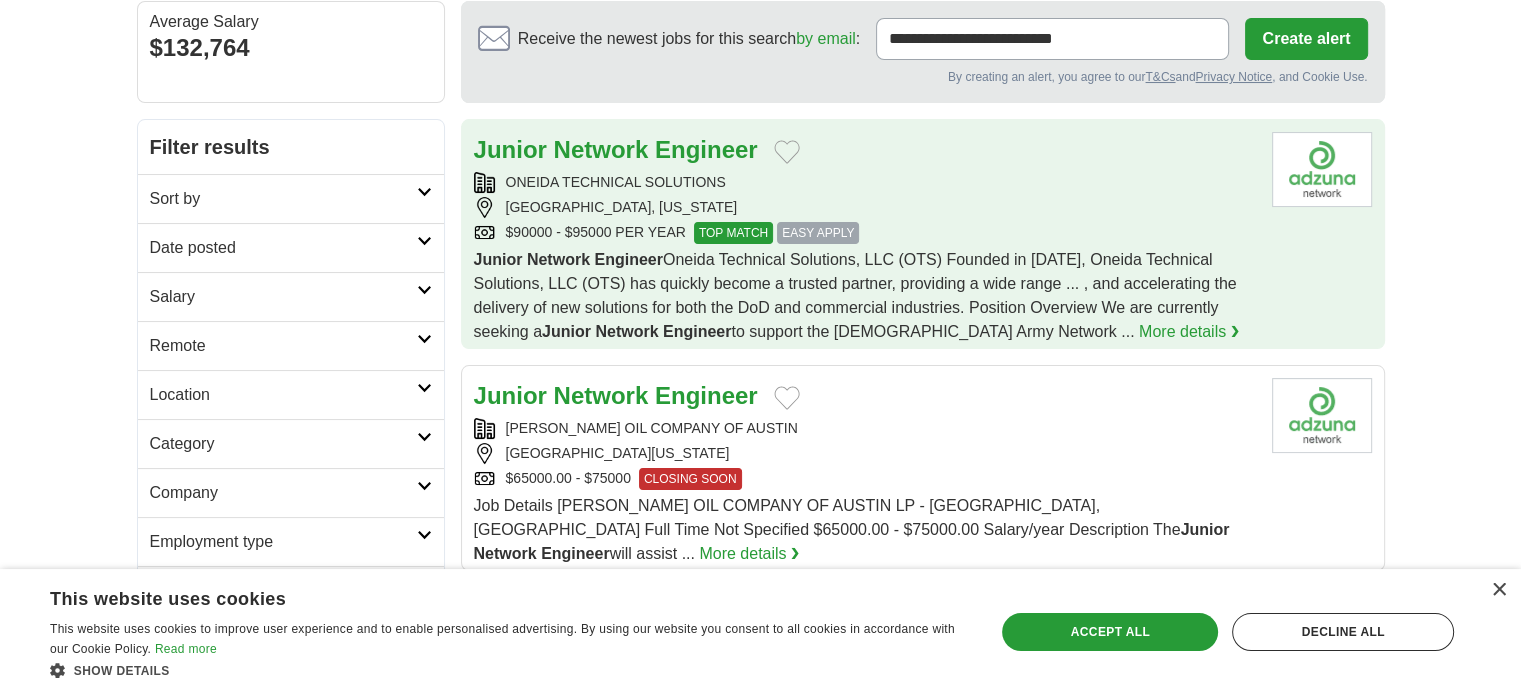click on "Junior   Network   Engineer  Oneida Technical Solutions, LLC (OTS) Founded in [DATE], Oneida Technical Solutions, LLC (OTS) has quickly become a trusted partner, providing a wide range ... , and accelerating the delivery of new solutions for both the DoD and commercial industries. Position Overview We are currently seeking a  Junior   Network   Engineer  to support the [DEMOGRAPHIC_DATA] Army Network ..." at bounding box center [855, 295] 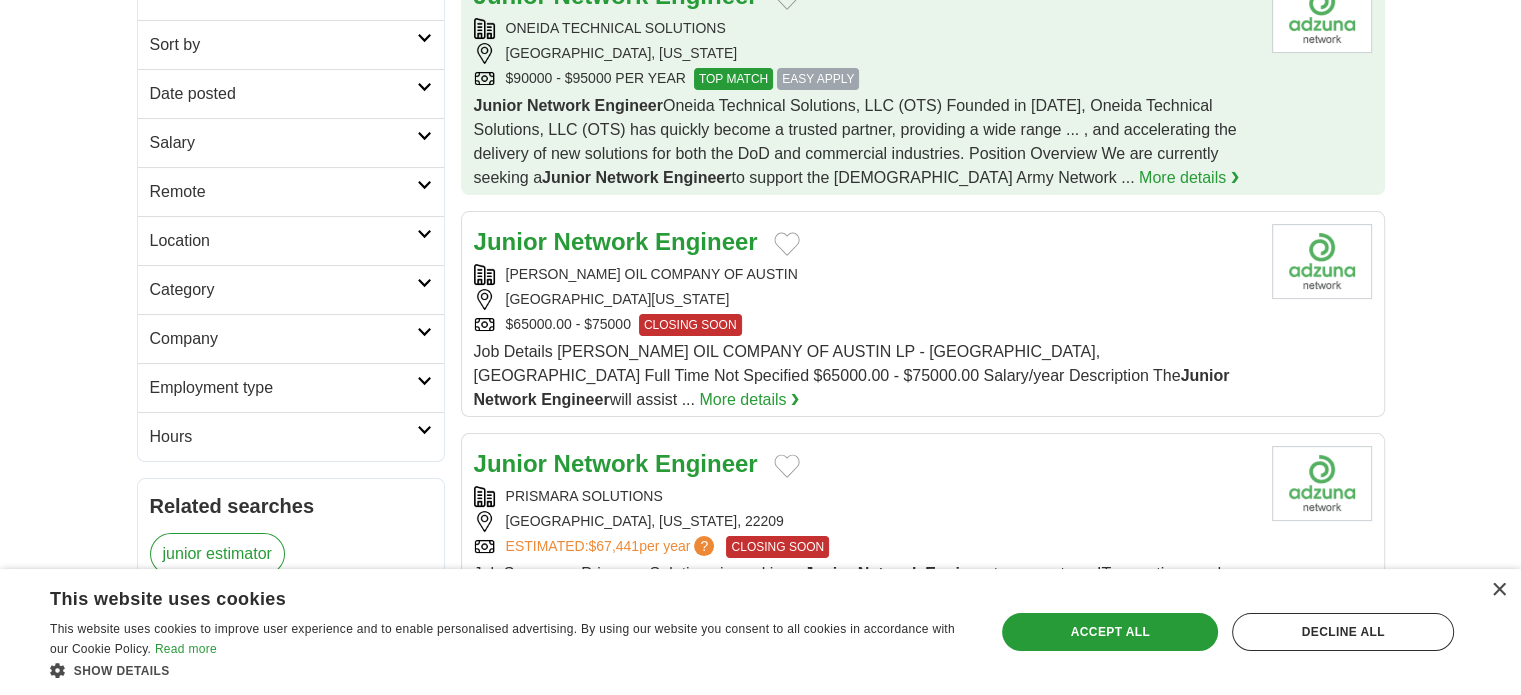 scroll, scrollTop: 342, scrollLeft: 0, axis: vertical 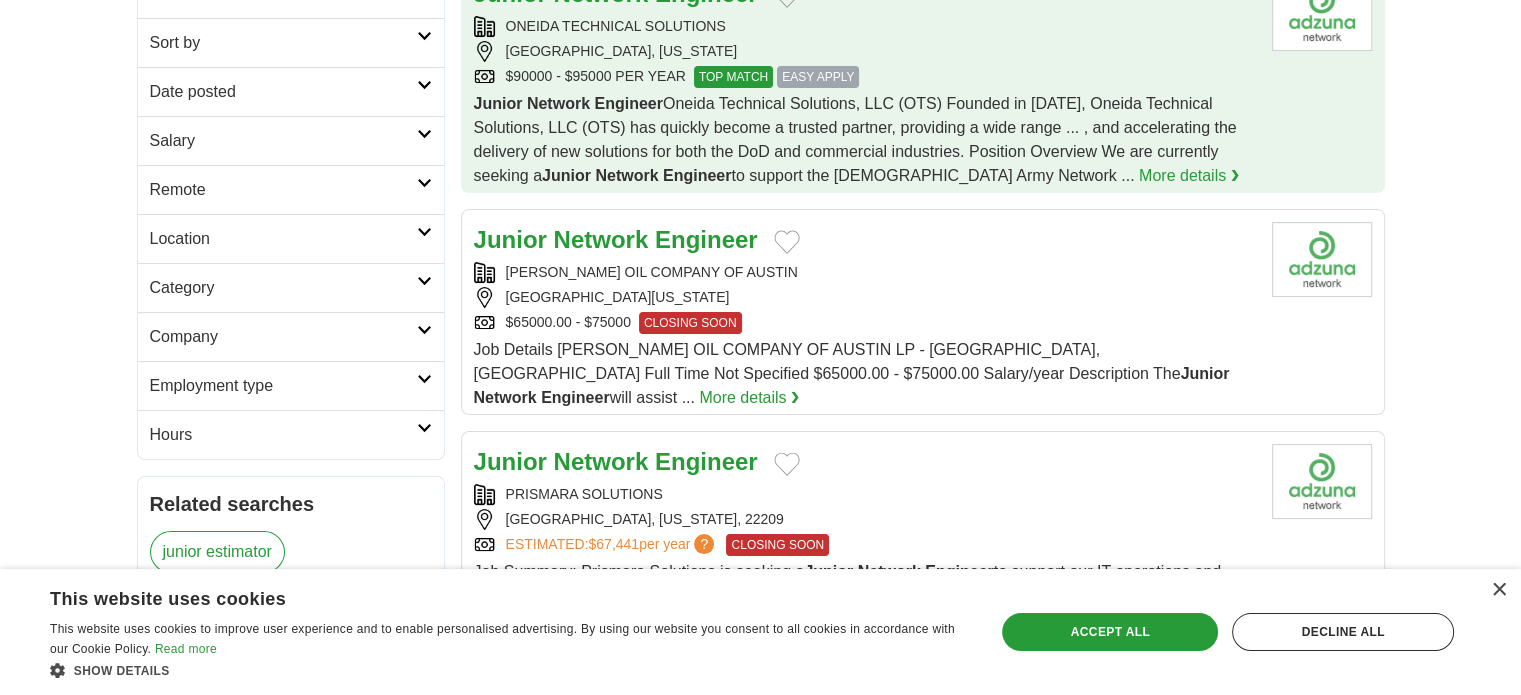 click on "[GEOGRAPHIC_DATA][US_STATE]" at bounding box center (865, 297) 